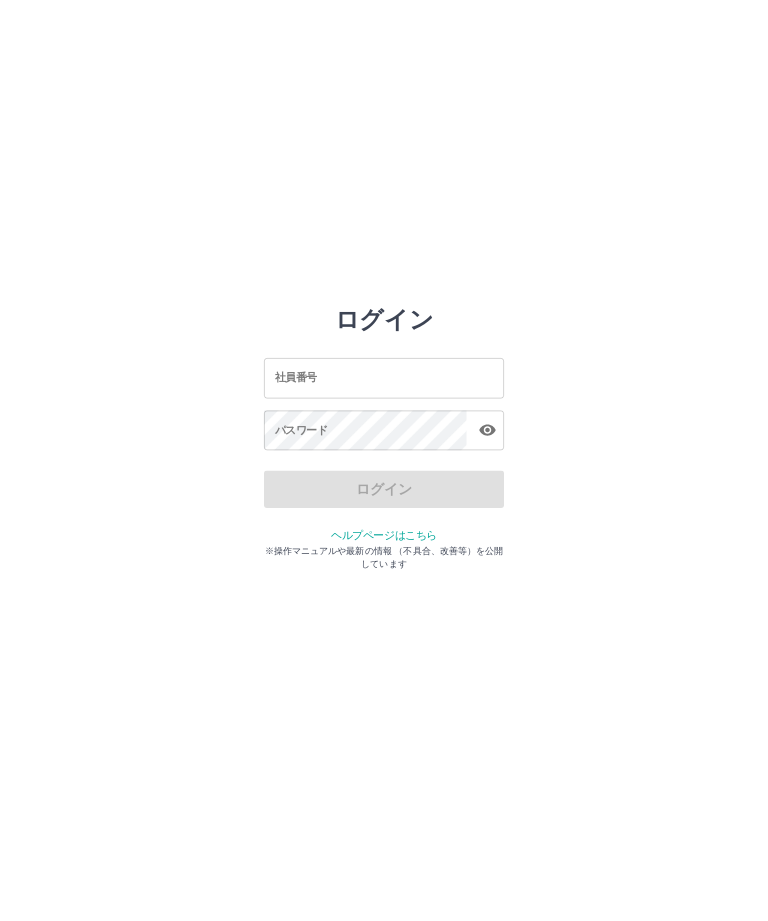 scroll, scrollTop: 0, scrollLeft: 0, axis: both 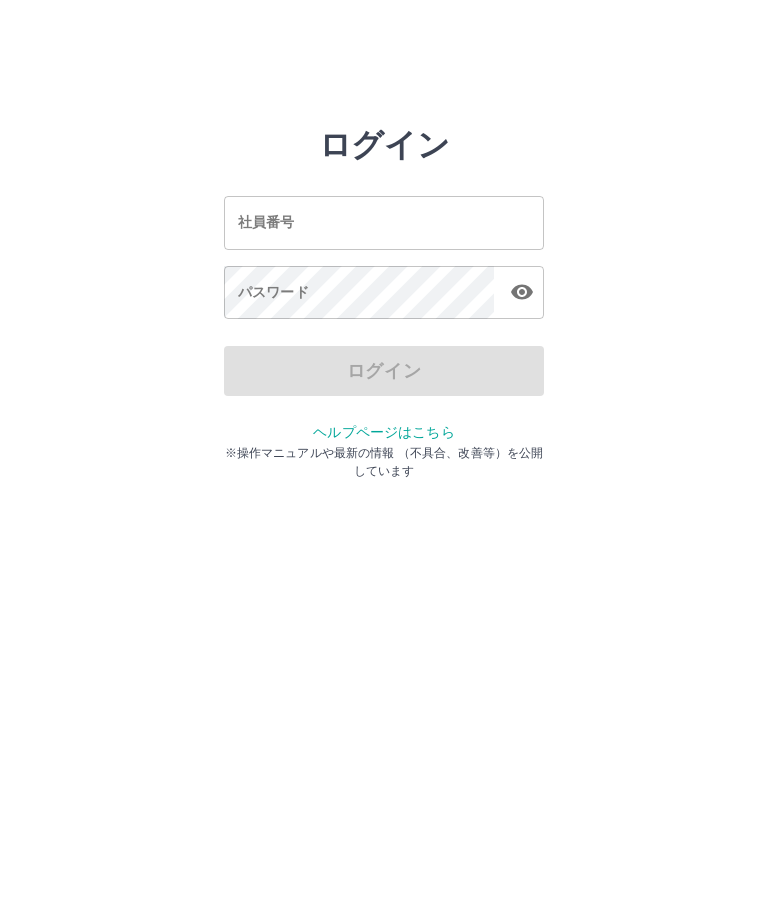 click on "社員番号" at bounding box center (384, 222) 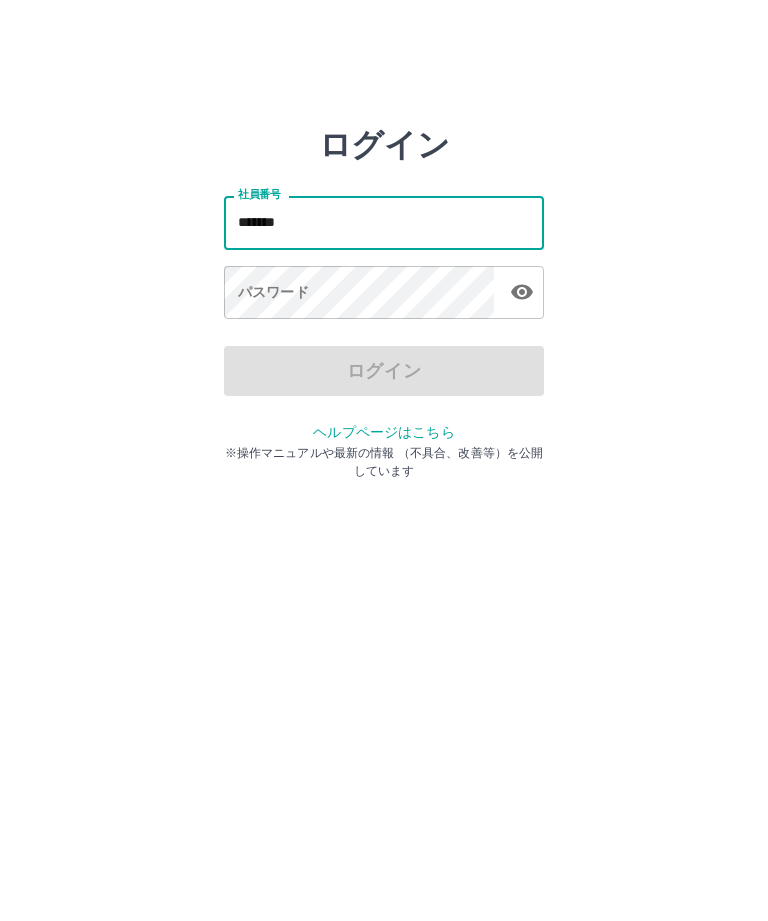 type on "*******" 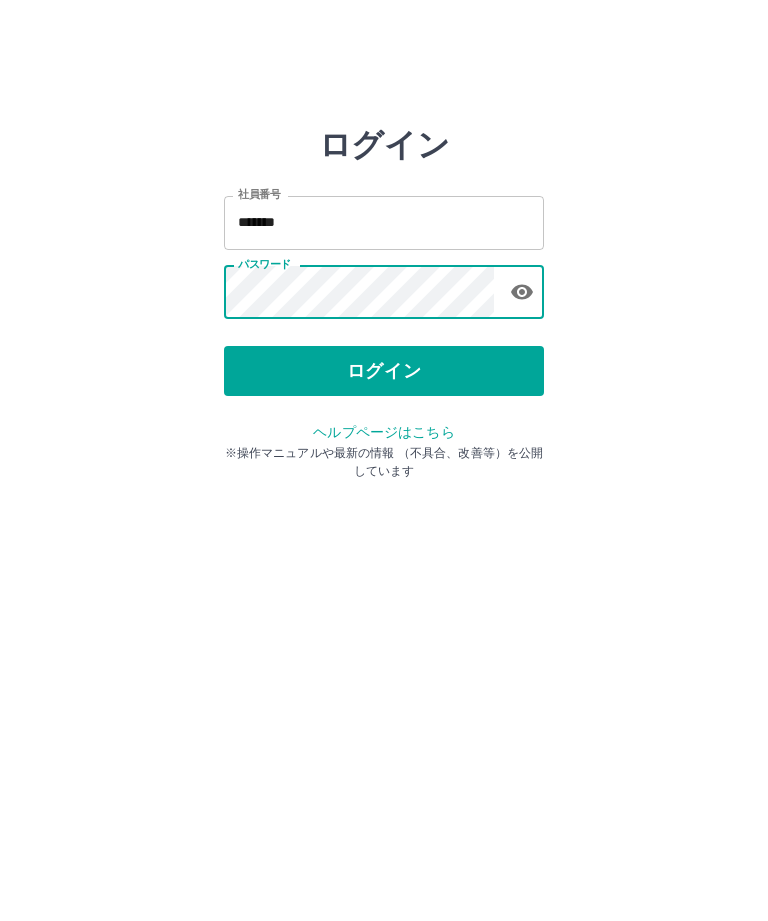 click on "ログイン" at bounding box center (384, 371) 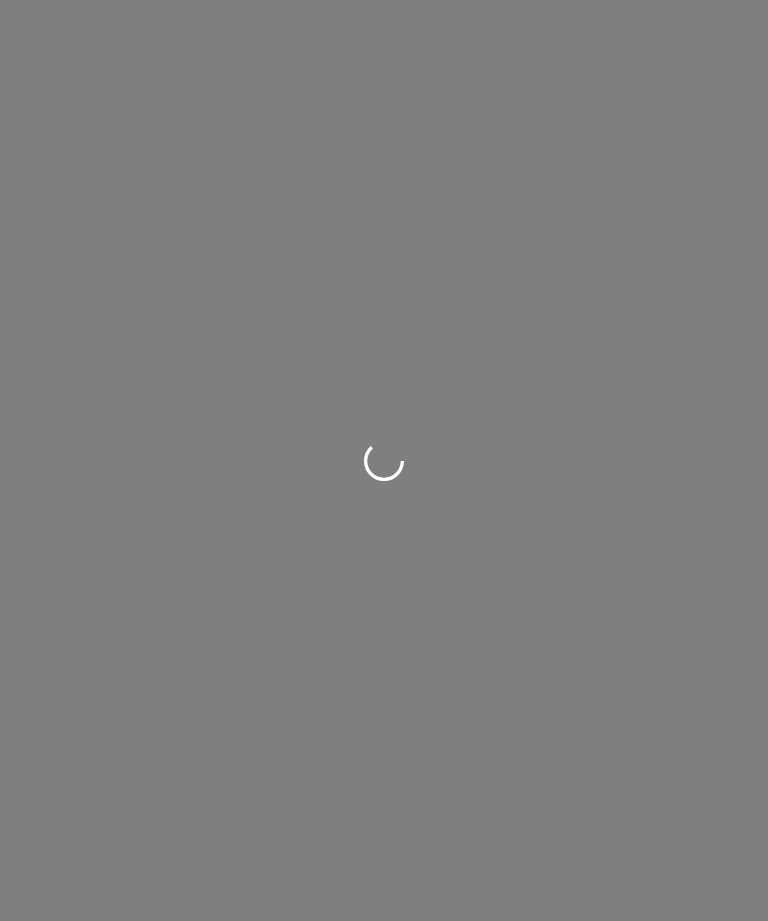 scroll, scrollTop: 0, scrollLeft: 0, axis: both 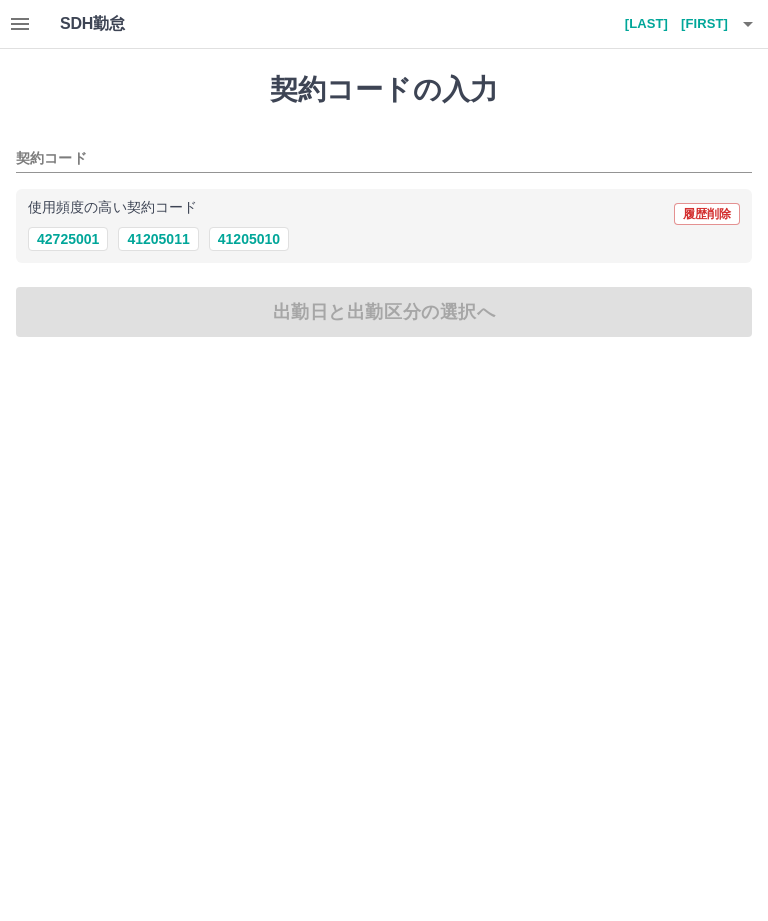 click on "41205011" at bounding box center [158, 239] 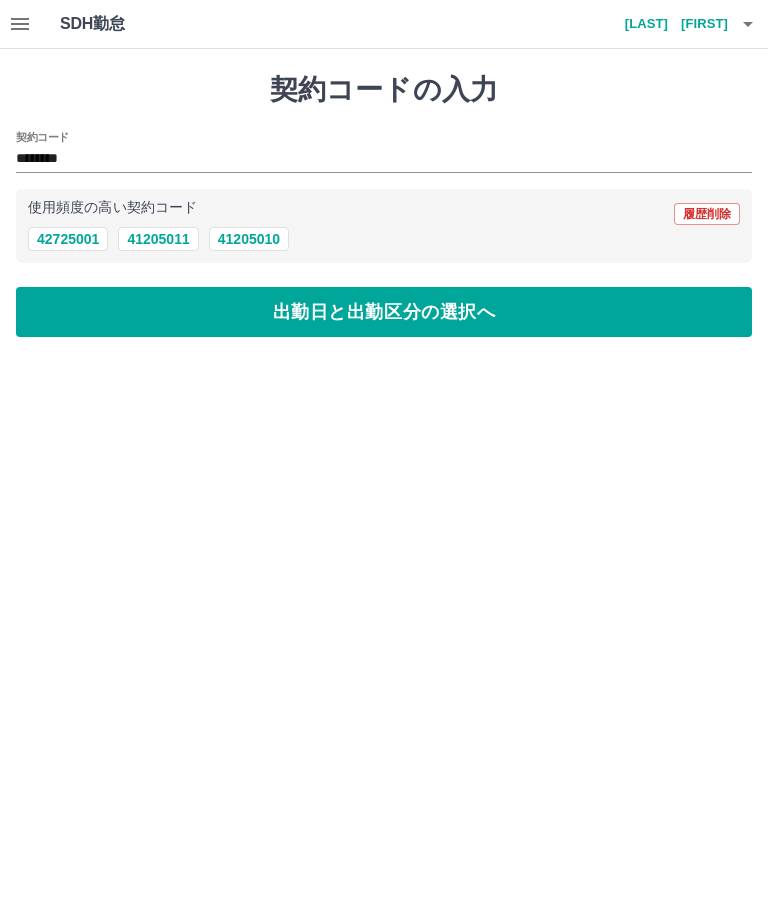 click on "出勤日と出勤区分の選択へ" at bounding box center (384, 312) 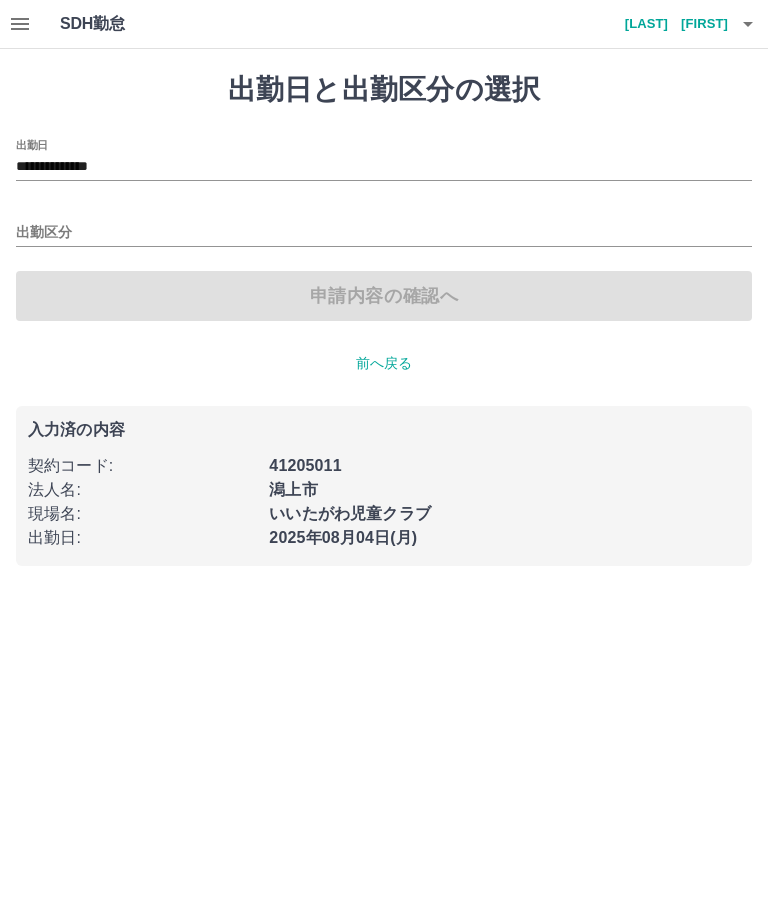 click on "**********" at bounding box center [384, 167] 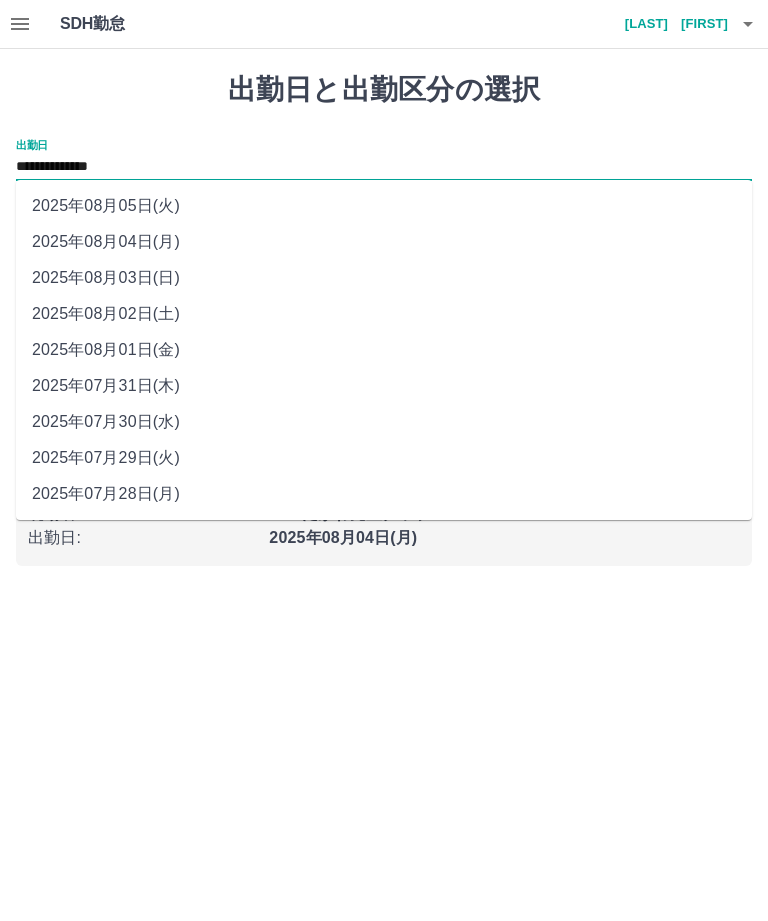 click on "2025年08月03日(日)" at bounding box center (384, 278) 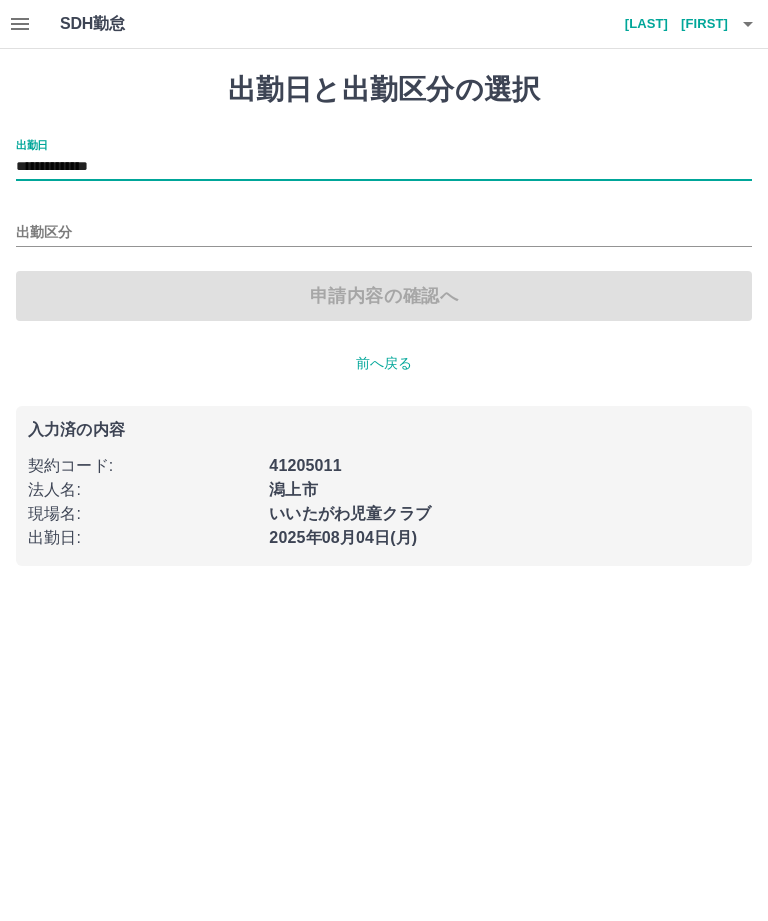 click on "出勤区分" at bounding box center (384, 233) 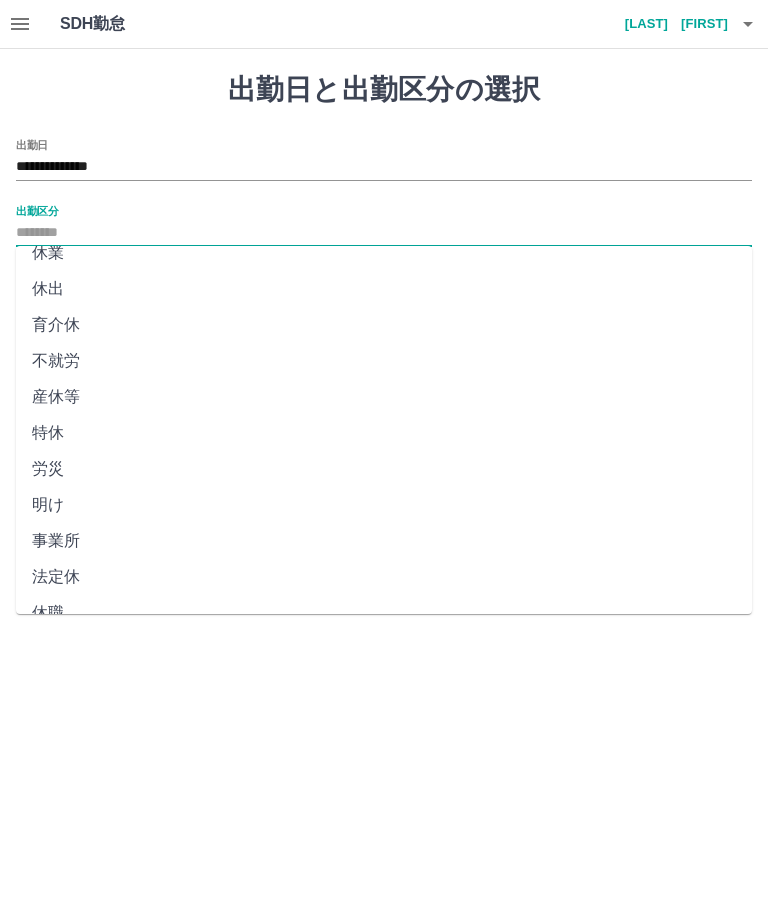 scroll, scrollTop: 270, scrollLeft: 0, axis: vertical 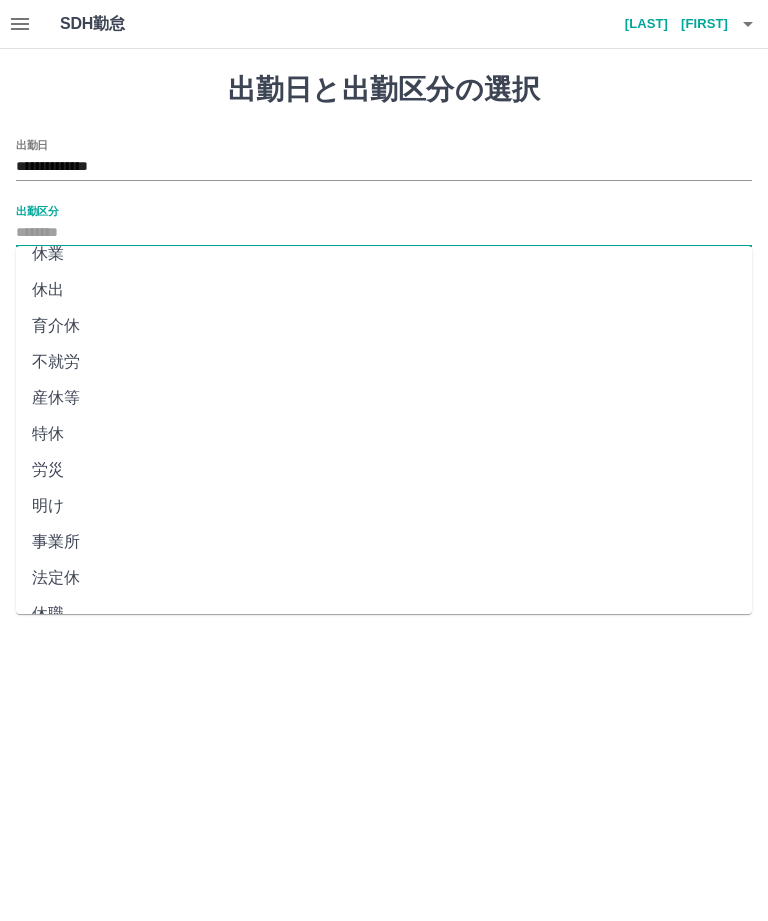 click on "法定休" at bounding box center [384, 578] 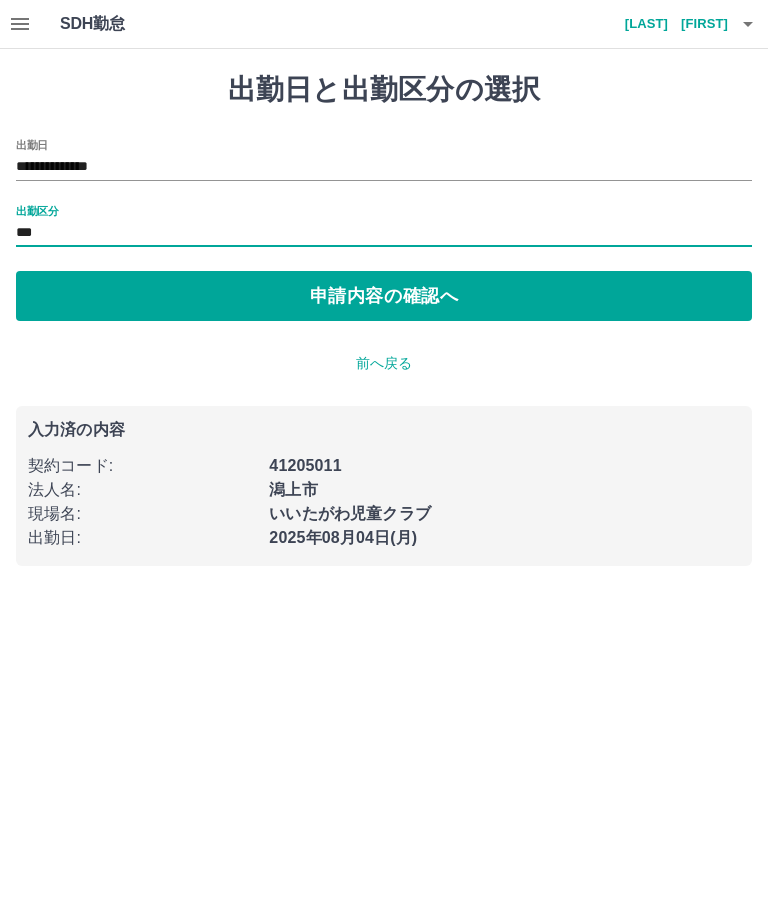click on "申請内容の確認へ" at bounding box center [384, 296] 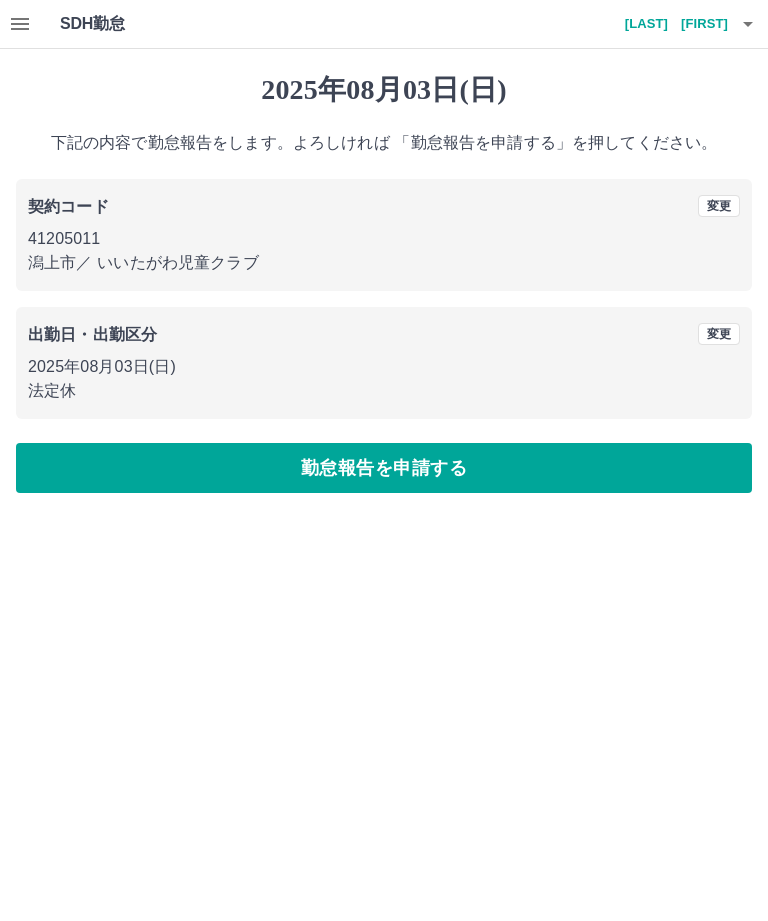click on "勤怠報告を申請する" at bounding box center [384, 468] 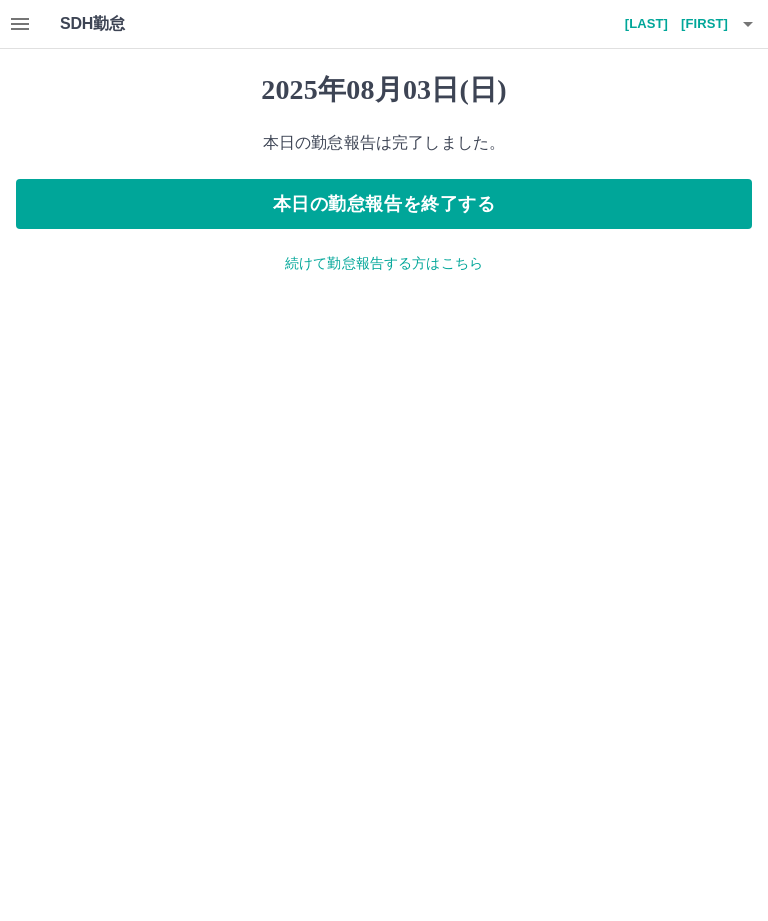 click on "続けて勤怠報告する方はこちら" at bounding box center (384, 263) 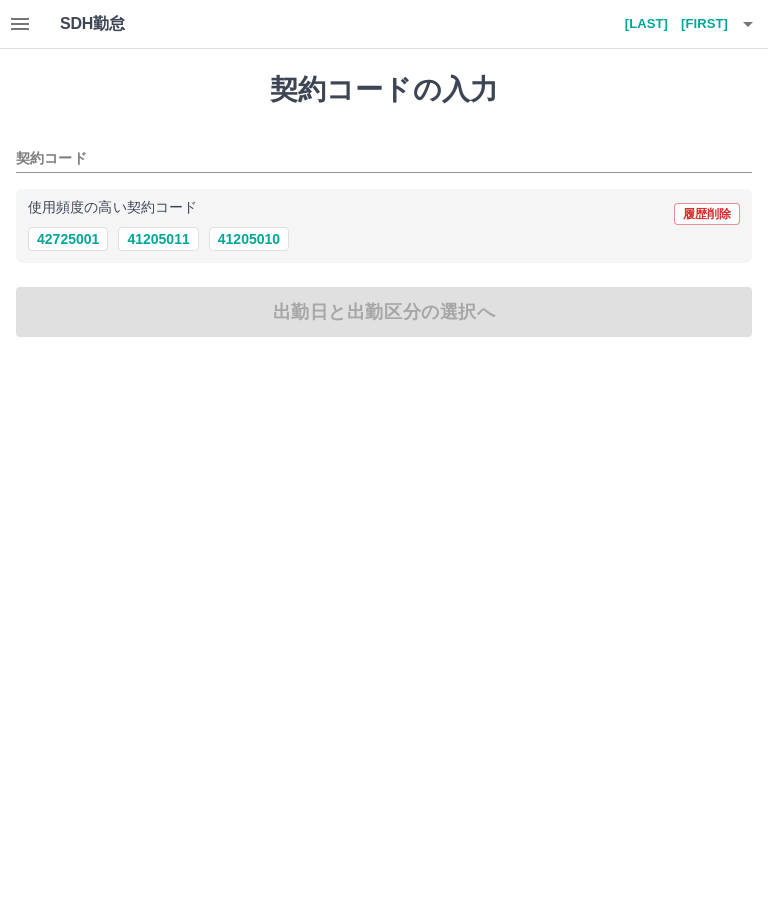 click on "41205010" at bounding box center [249, 239] 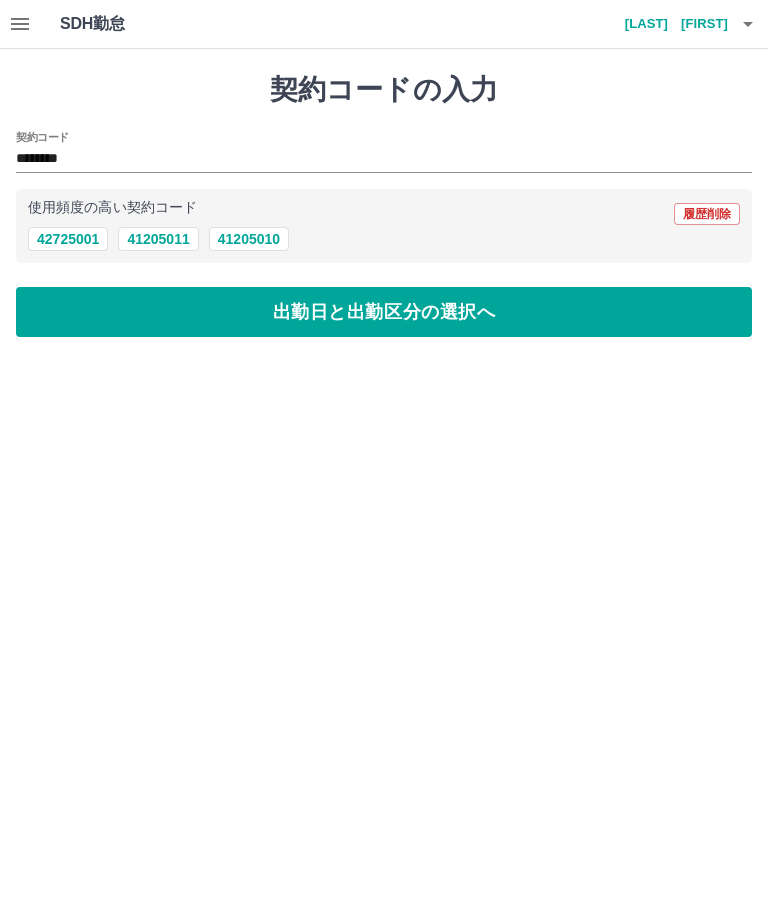 click on "出勤日と出勤区分の選択へ" at bounding box center [384, 312] 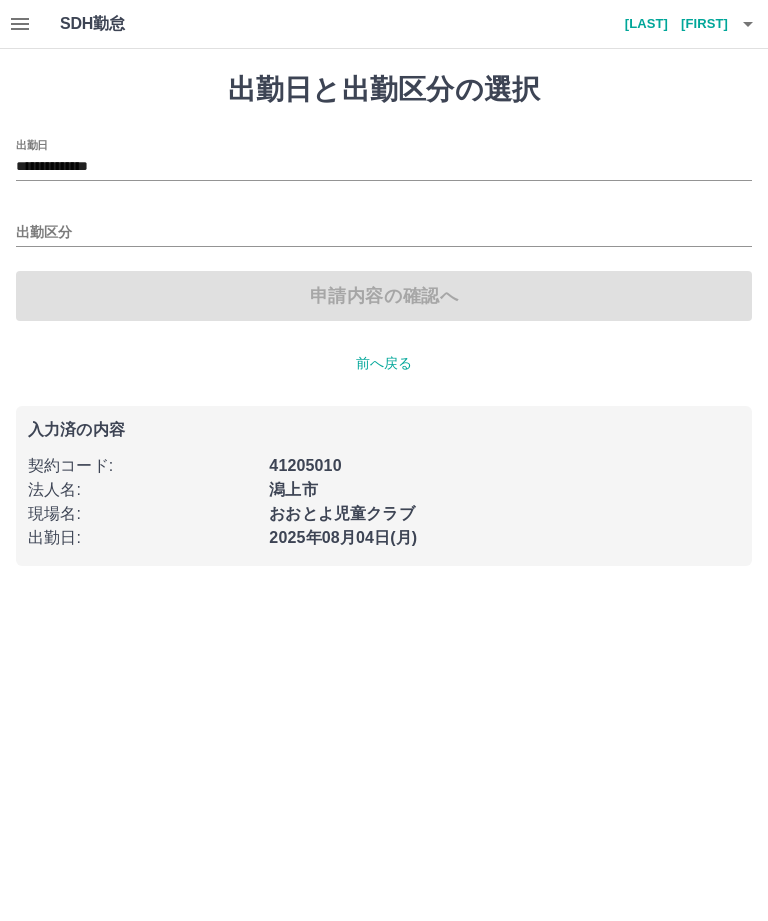 click on "出勤区分" at bounding box center [384, 233] 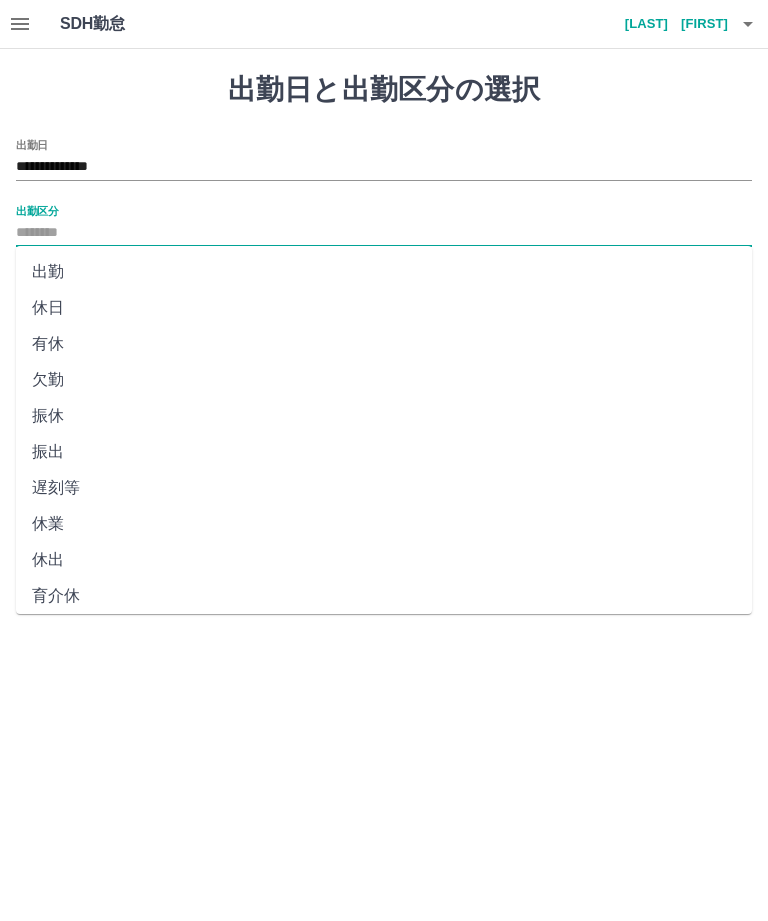 click on "出勤" at bounding box center (384, 272) 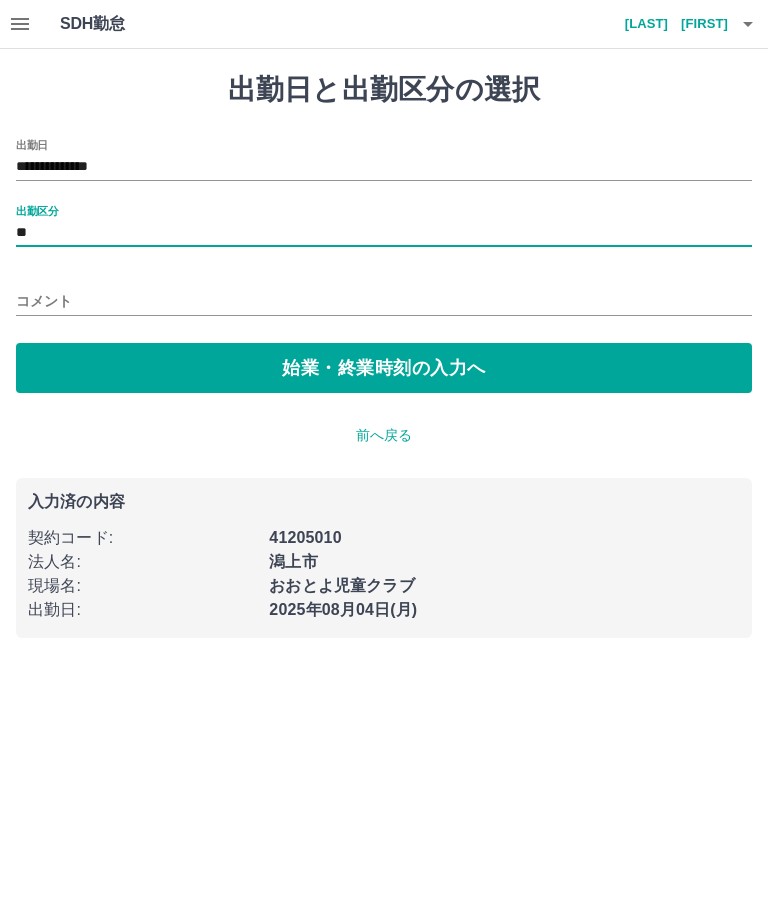 click on "始業・終業時刻の入力へ" at bounding box center [384, 368] 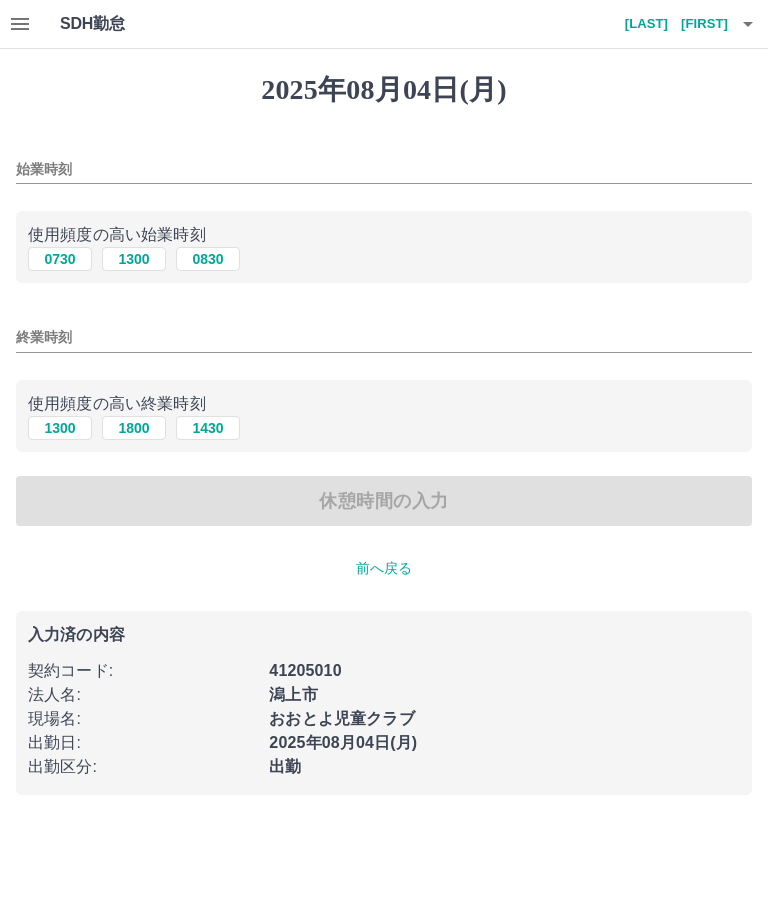 click on "0830" at bounding box center [208, 259] 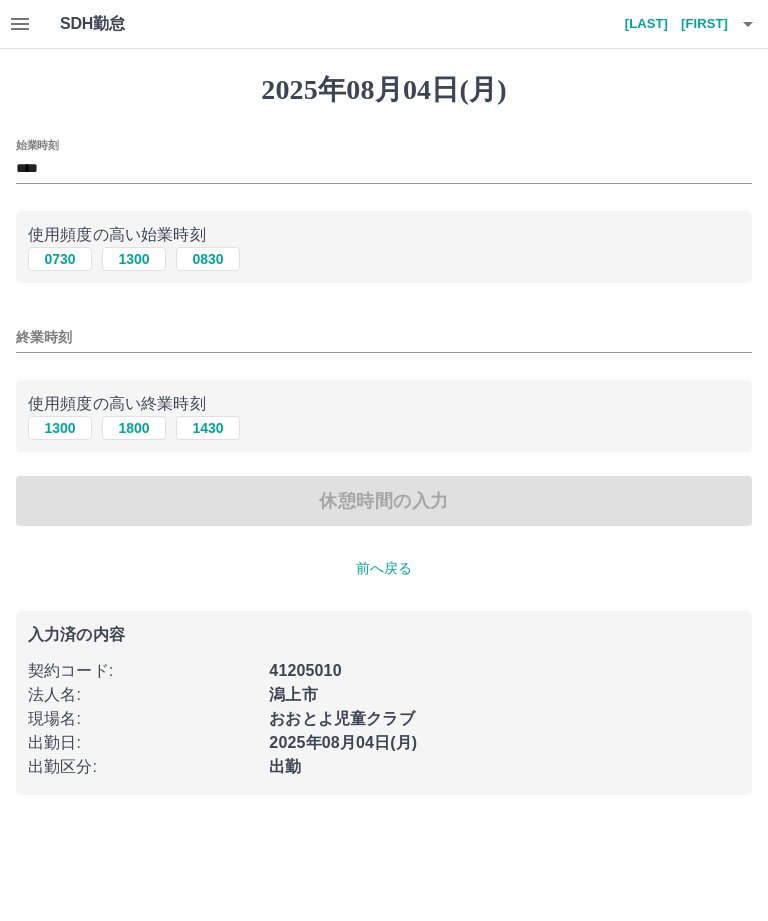 click on "1430" at bounding box center (208, 428) 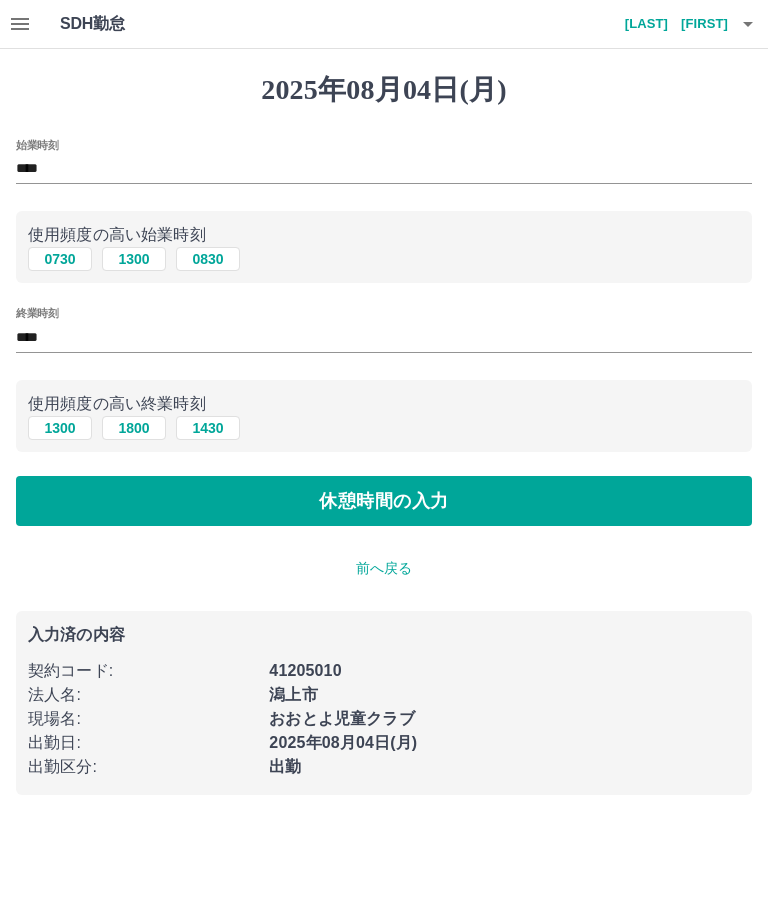 click on "休憩時間の入力" at bounding box center [384, 501] 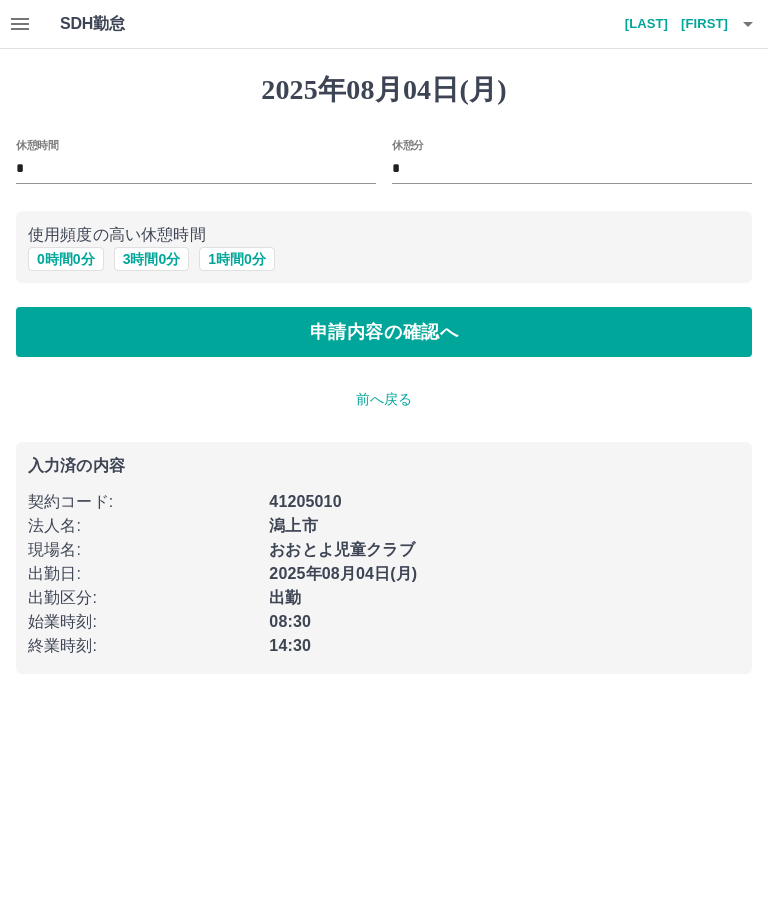 click on "申請内容の確認へ" at bounding box center (384, 332) 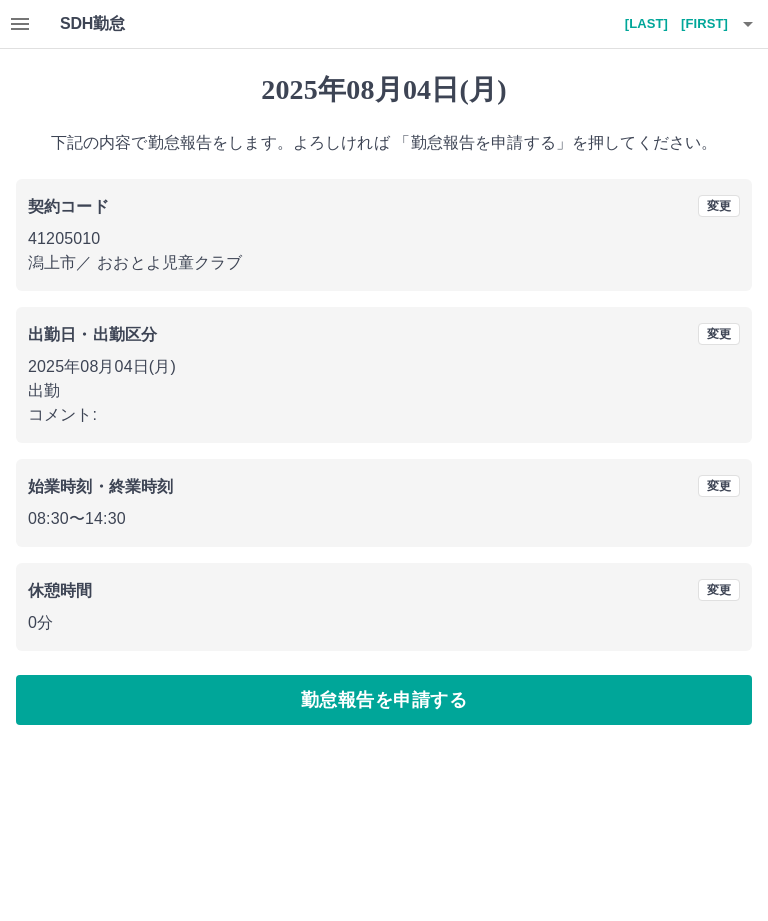 click on "勤怠報告を申請する" at bounding box center [384, 700] 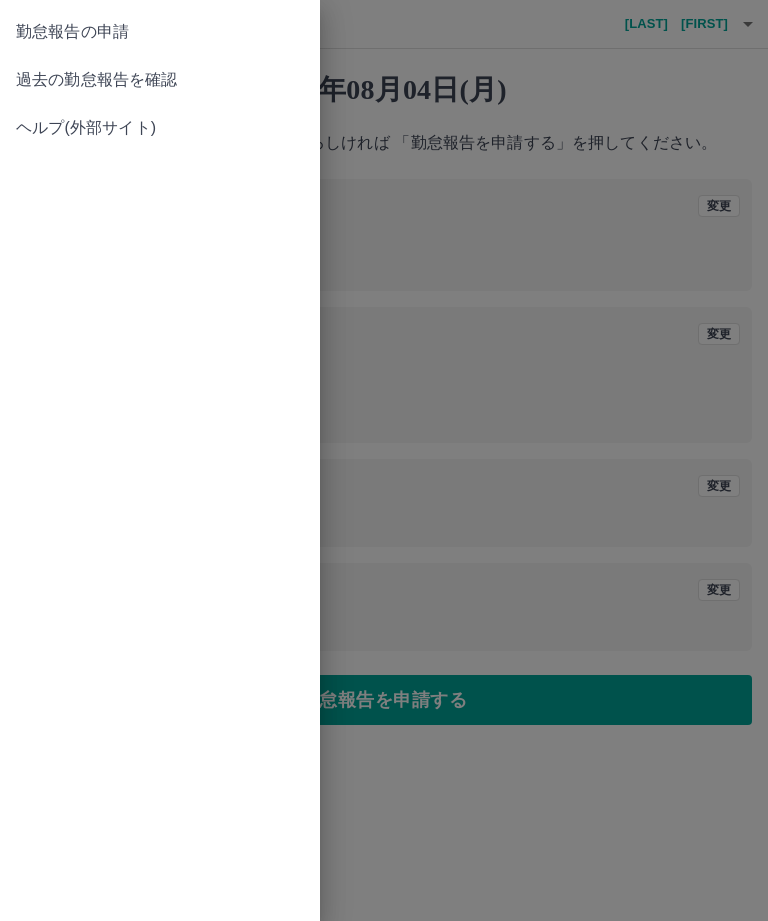 click at bounding box center (384, 460) 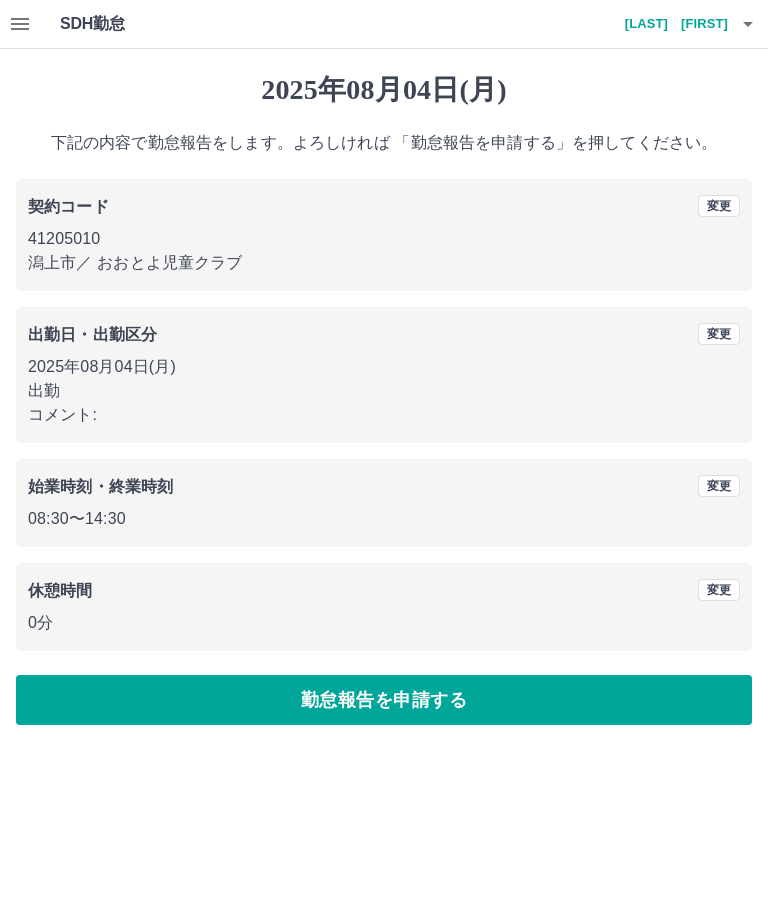 click on "SDH勤怠" at bounding box center (125, 24) 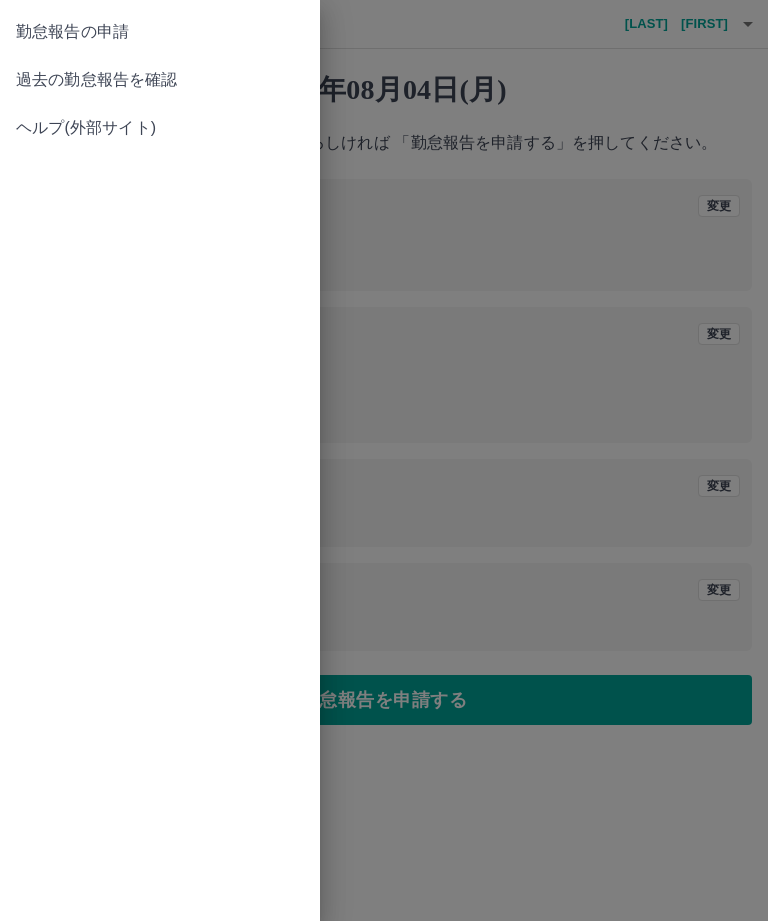 click on "過去の勤怠報告を確認" at bounding box center [160, 80] 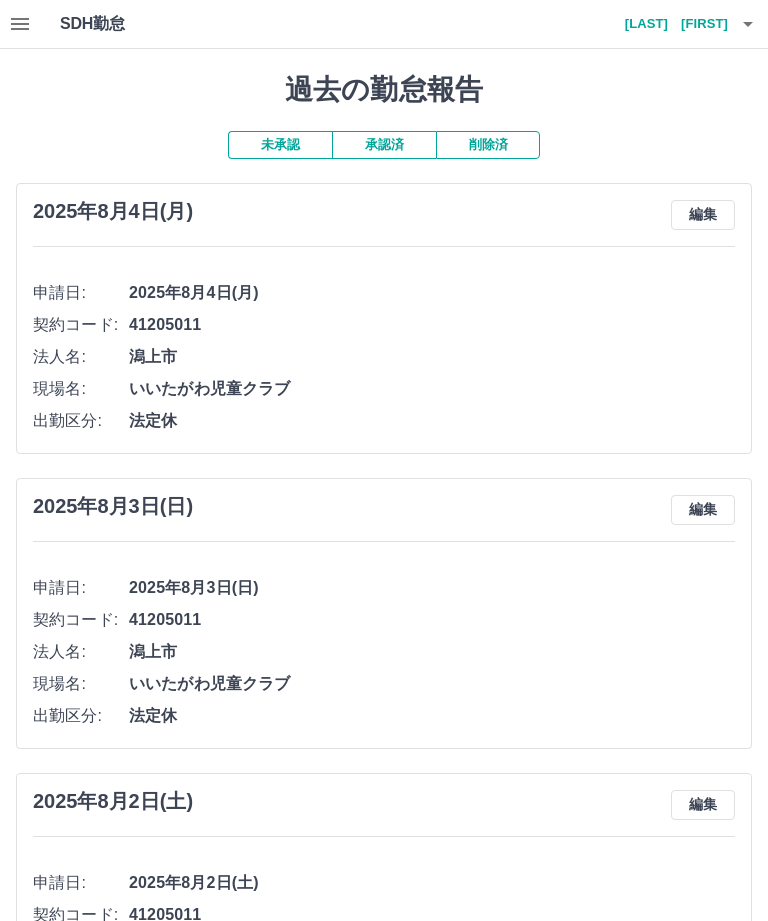 click on "削除済" at bounding box center [488, 145] 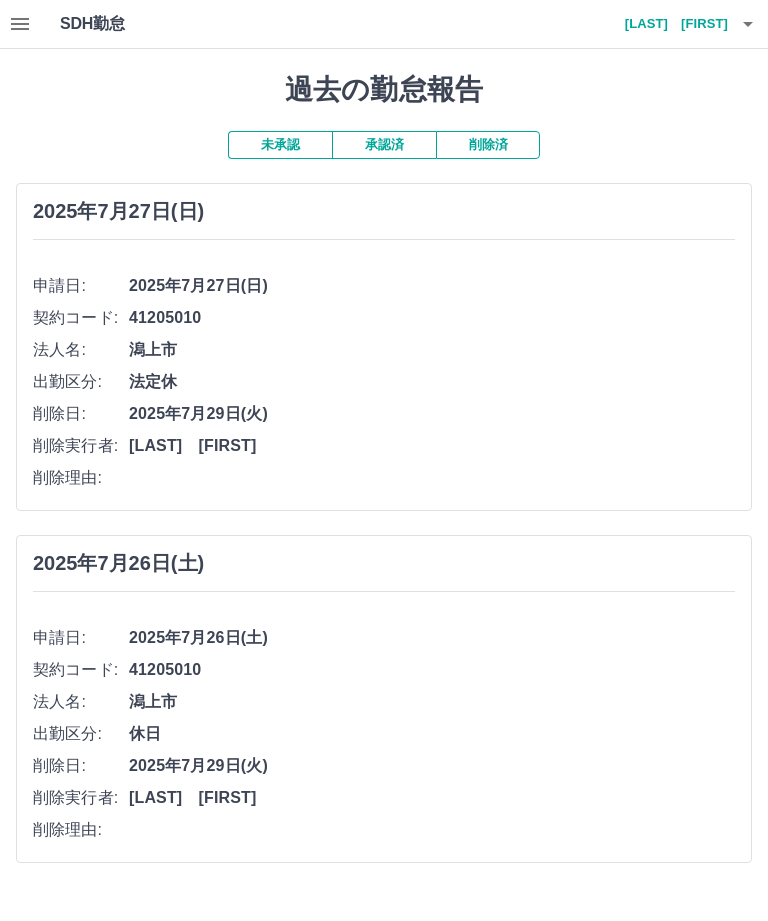 click on "承認済" at bounding box center [384, 145] 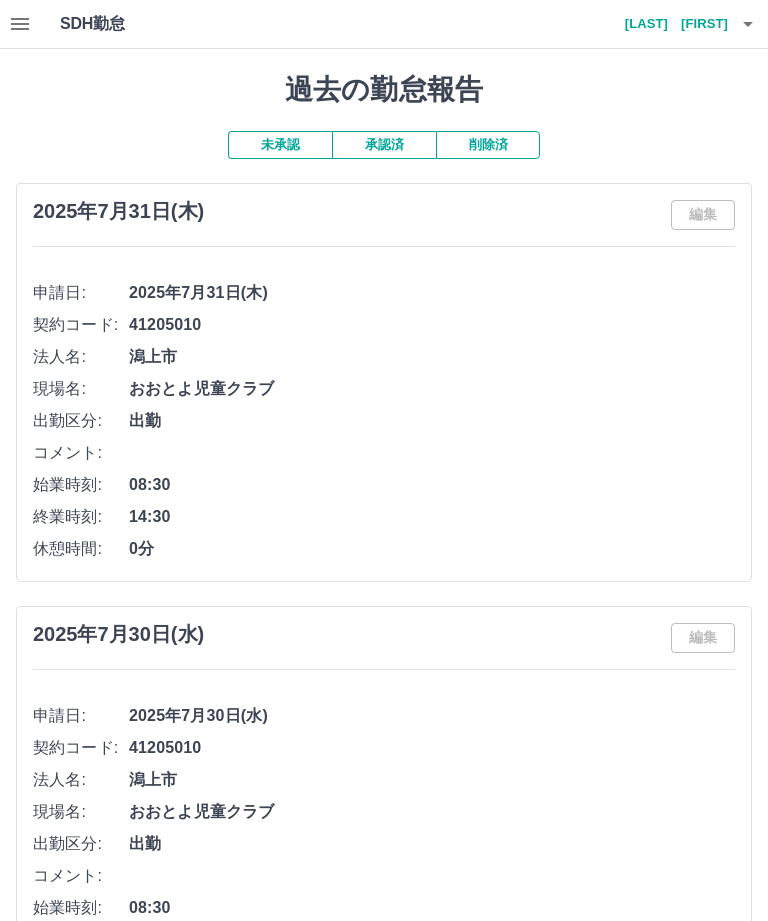 click on "未承認" at bounding box center [280, 145] 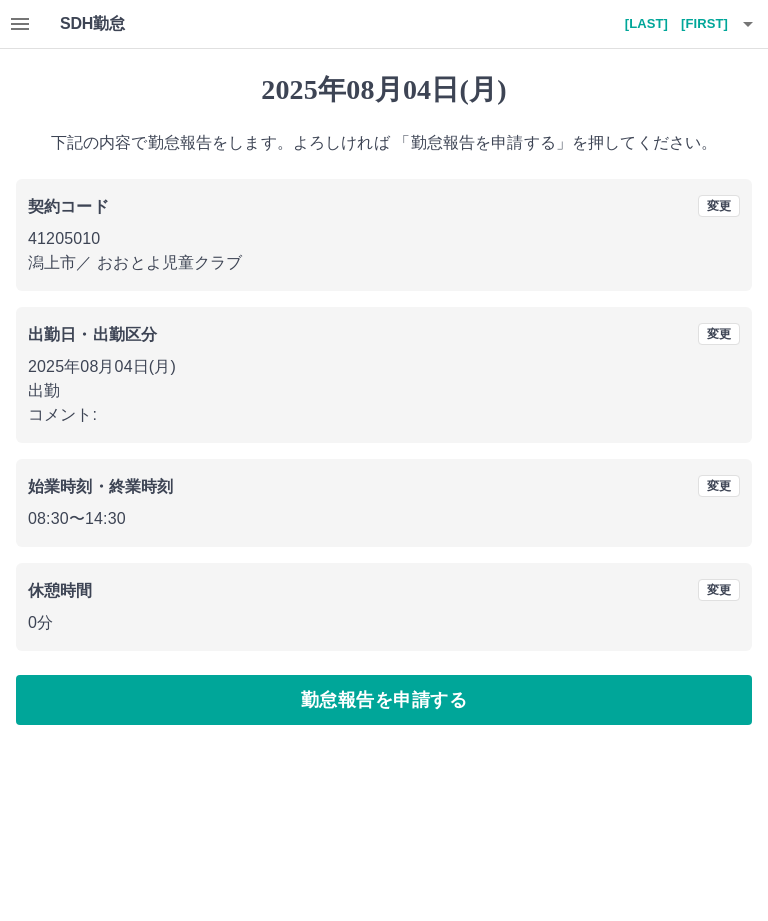 click on "勤怠報告を申請する" at bounding box center (384, 700) 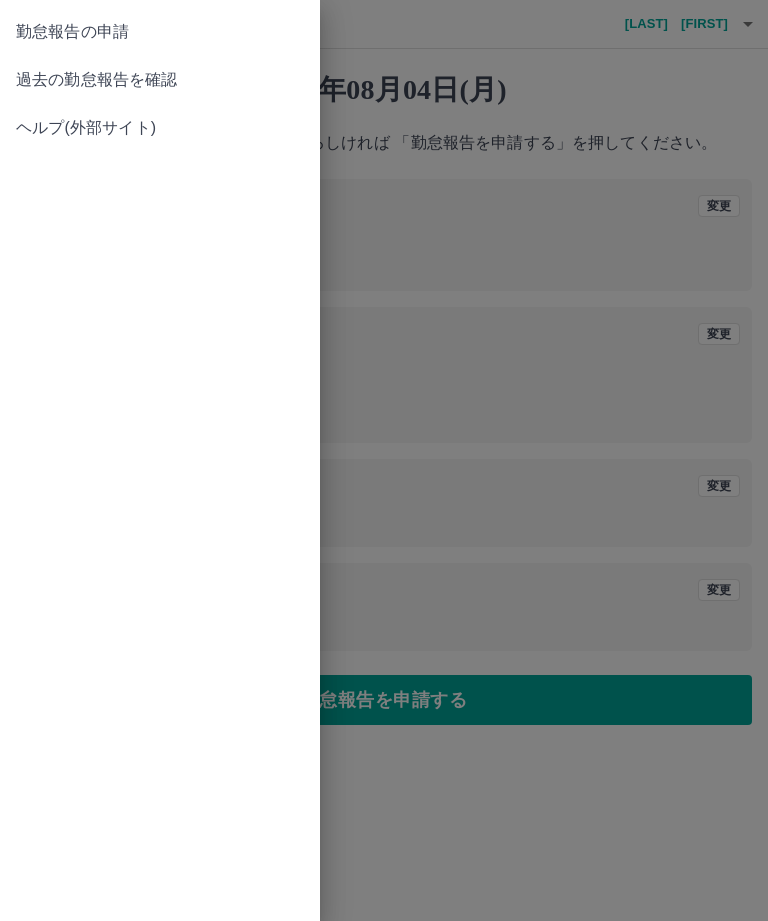 click on "過去の勤怠報告を確認" at bounding box center [160, 80] 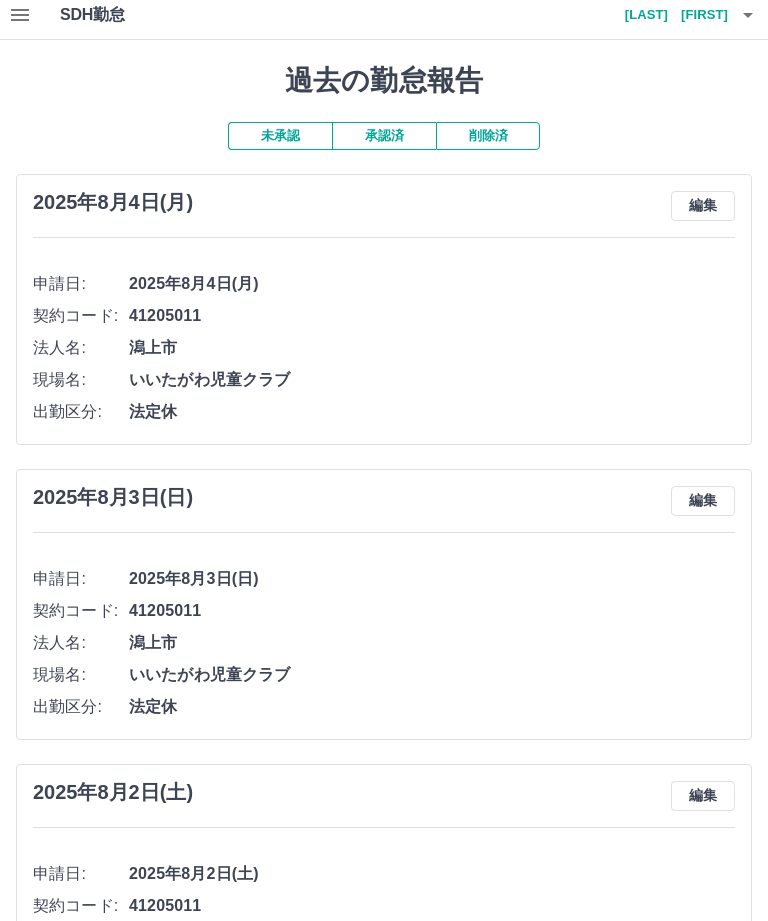 scroll, scrollTop: 9, scrollLeft: 0, axis: vertical 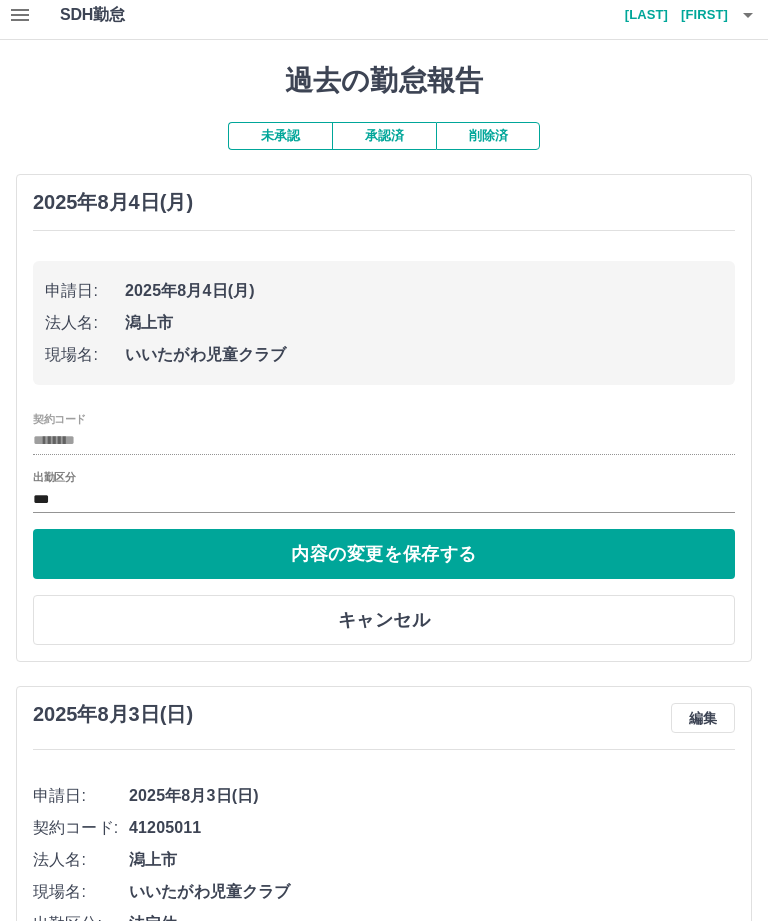 click on "契約コード ********" at bounding box center [384, 434] 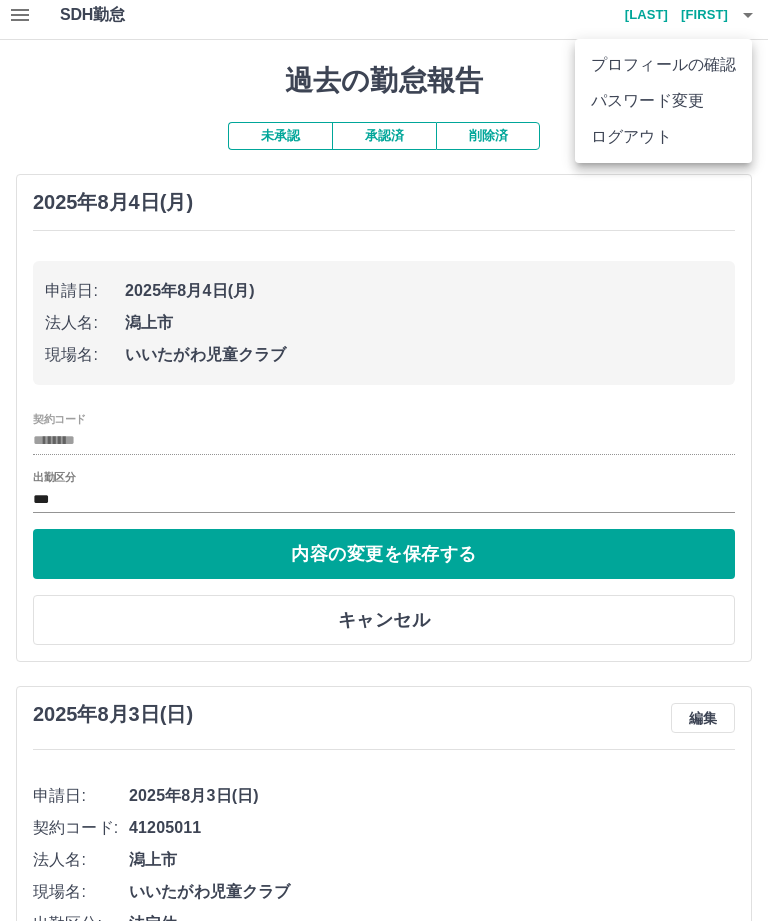 click on "ログアウト" at bounding box center [663, 137] 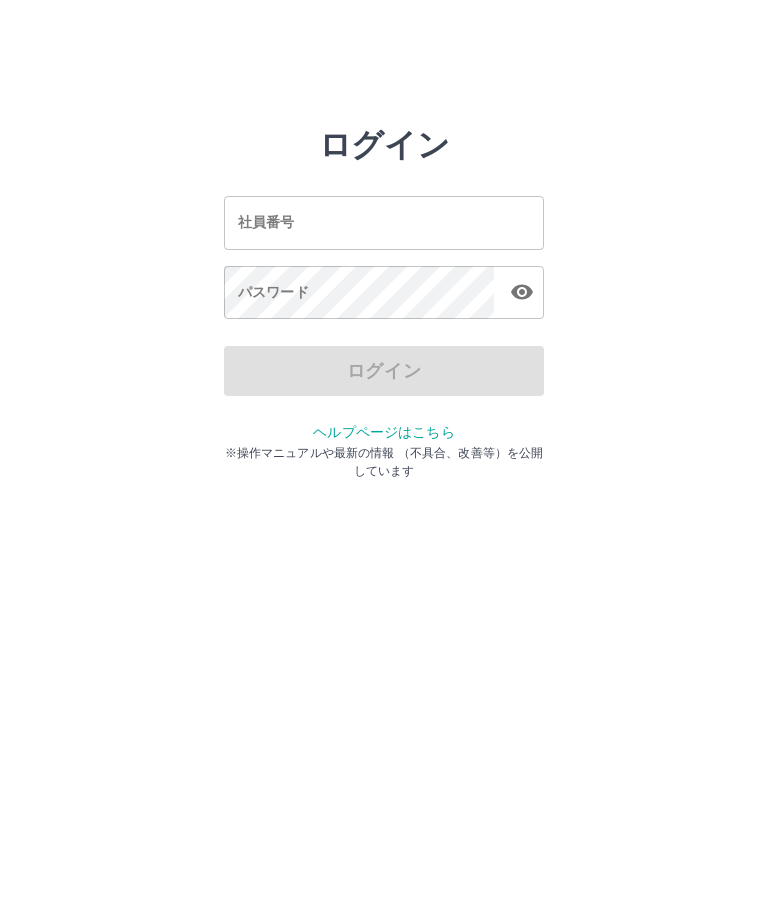 scroll, scrollTop: 0, scrollLeft: 0, axis: both 